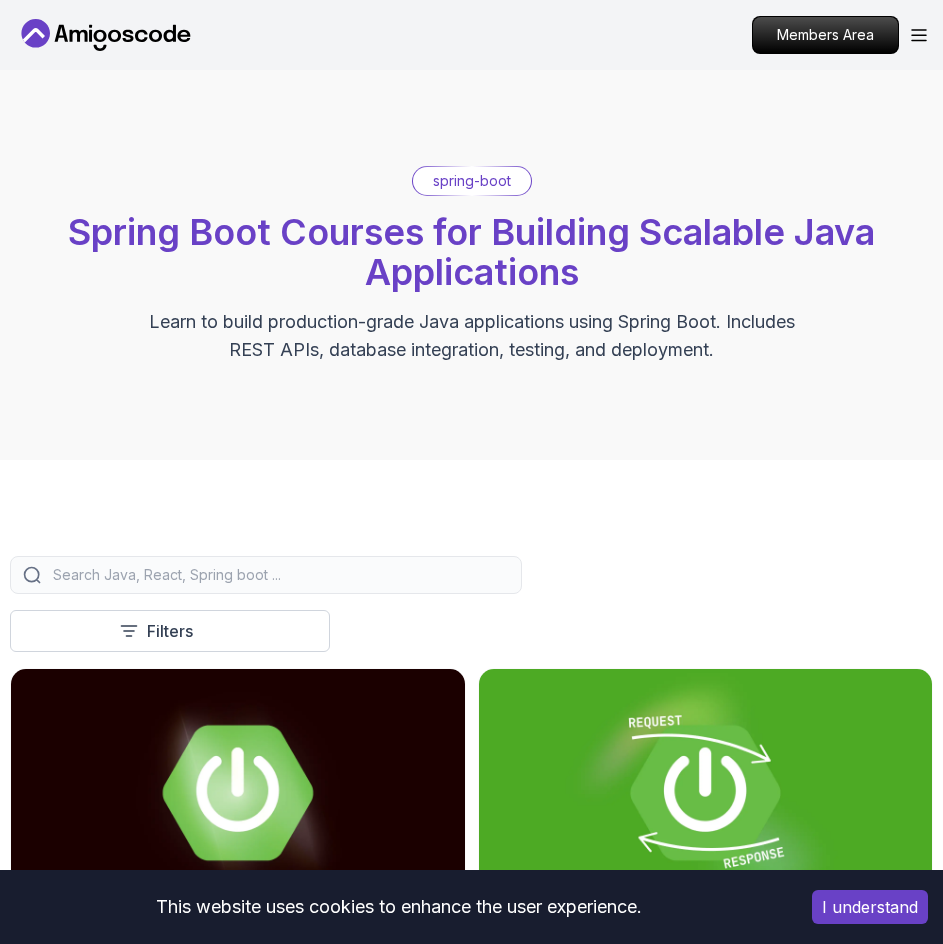scroll, scrollTop: 400, scrollLeft: 0, axis: vertical 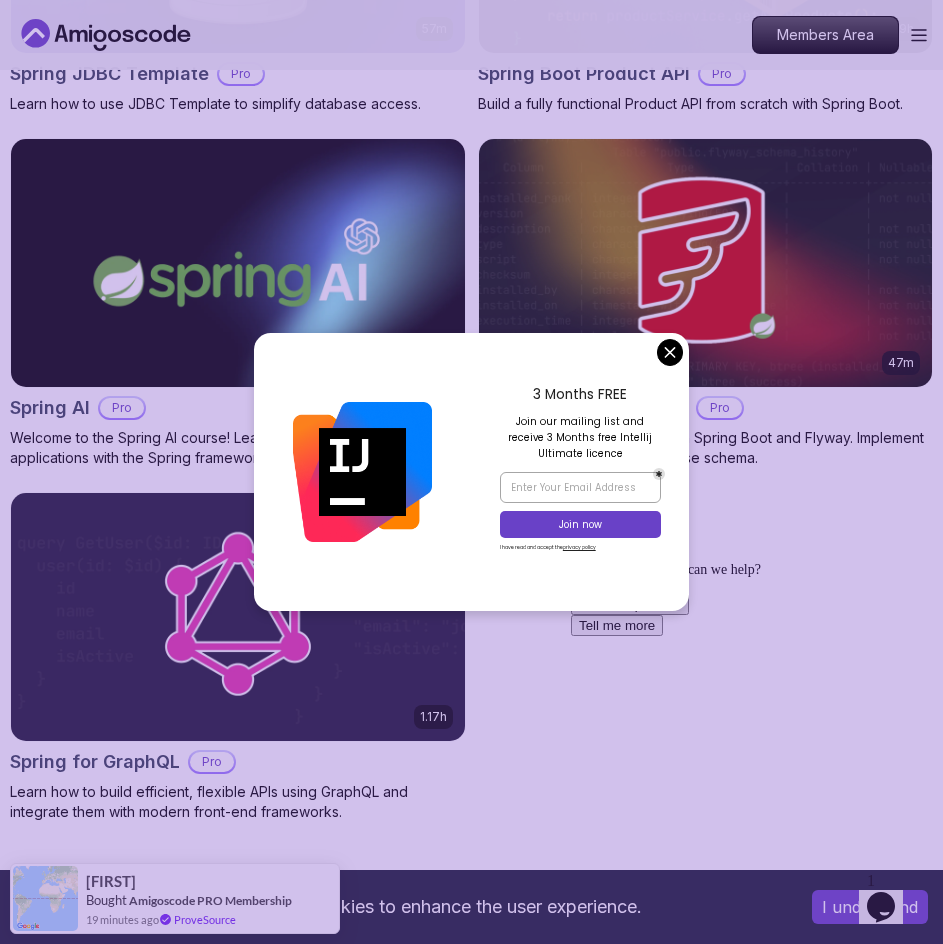 click on "This website uses cookies to enhance the user experience. I understand Products Resources Pricing Testimonials For Business Members Area Products Resources Pricing Testimonials For Business Members Area spring-boot Spring Boot Courses for Building Scalable Java Applications Learn to build production-grade Java applications using Spring Boot. Includes REST APIs, database integration, testing, and deployment. Filters Filters Type Course Build Price Pro Free Instructors Nelson Djalo Richard Abz Duration 0-1 Hour 1-3 Hours +3 Hours Track Front End Back End Dev Ops Full Stack Level Junior Mid-level Senior 5.18h Advanced Spring Boot Pro Dive deep into Spring Boot with our advanced course, designed to take your skills from intermediate to expert level. 3.30h Building APIs with Spring Boot Pro Learn to build robust, scalable APIs with Spring Boot, mastering REST principles, JSON handling, and embedded server configuration. 1.67h NEW Spring Boot for Beginners 6.65h NEW Spring Data JPA Pro 2.73h JUST RELEASED Pro 1.45h" at bounding box center (471, -26) 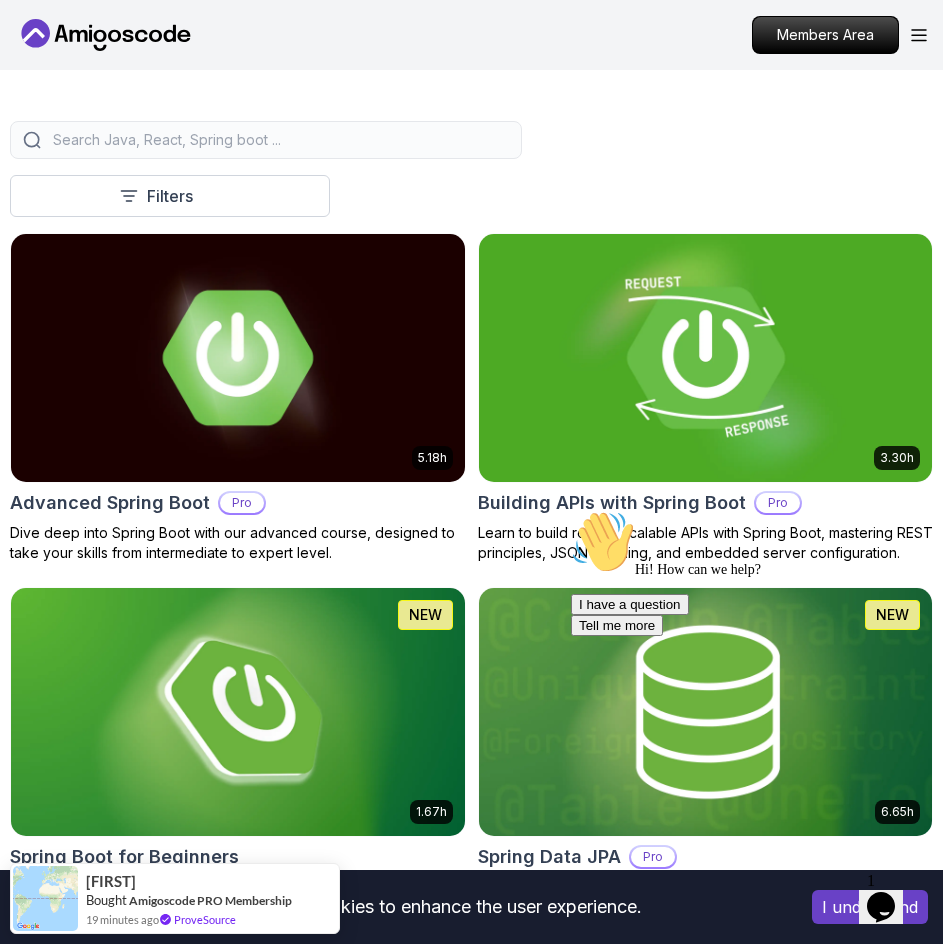 scroll, scrollTop: 300, scrollLeft: 0, axis: vertical 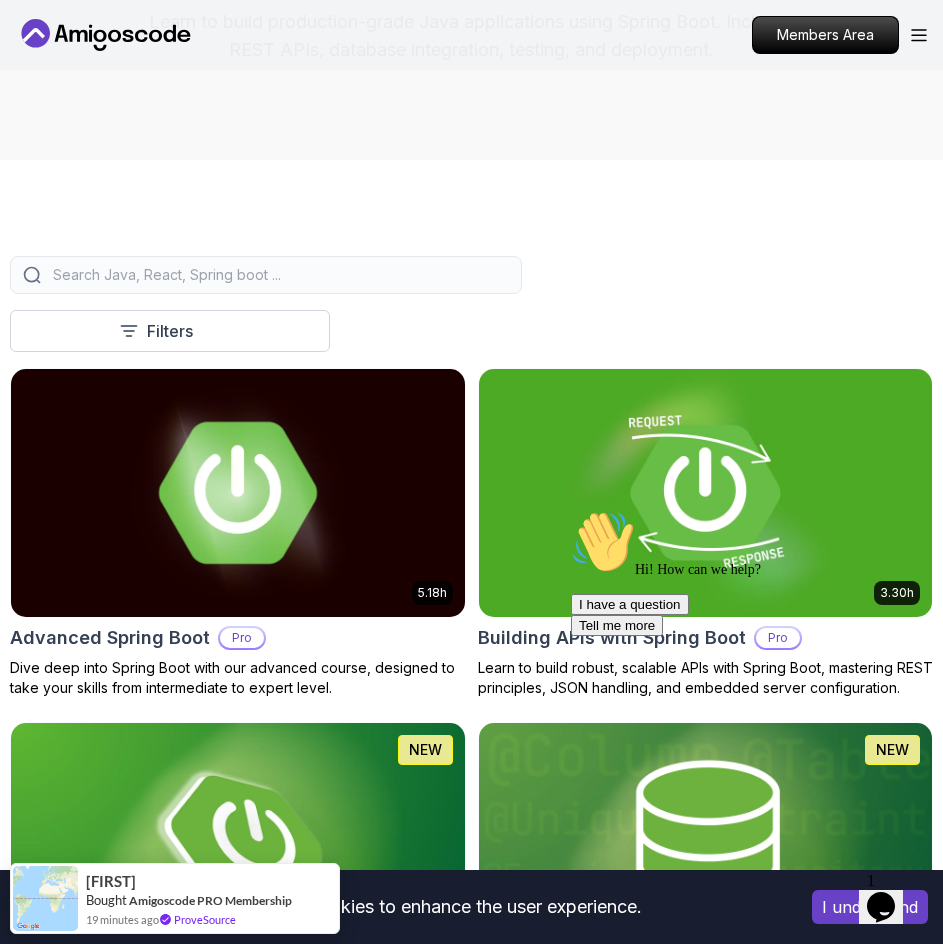 click at bounding box center [238, 493] 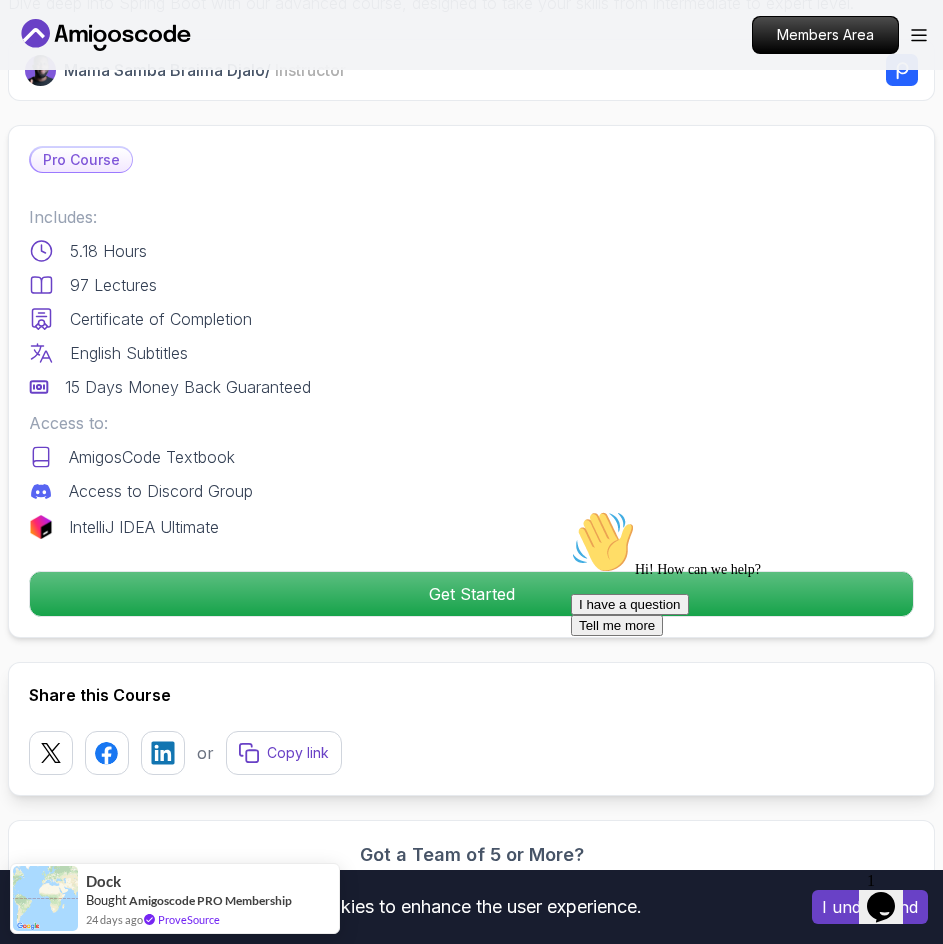 scroll, scrollTop: 900, scrollLeft: 0, axis: vertical 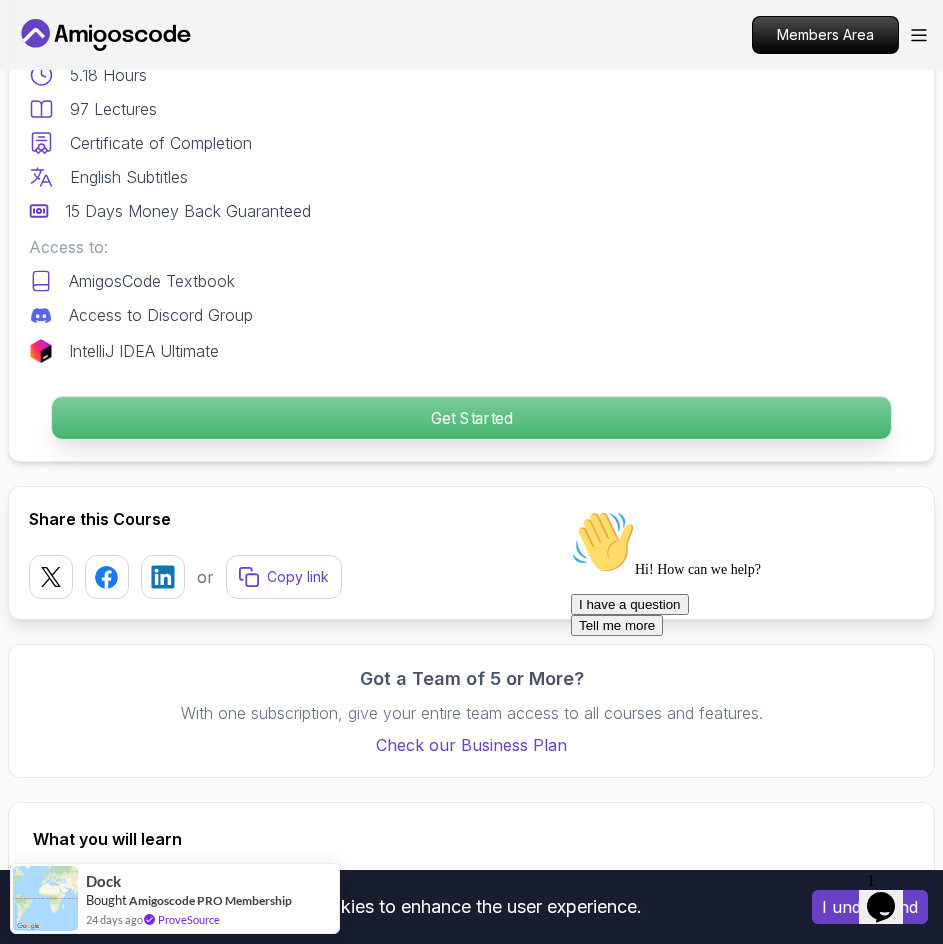 click on "Get Started" at bounding box center [471, 419] 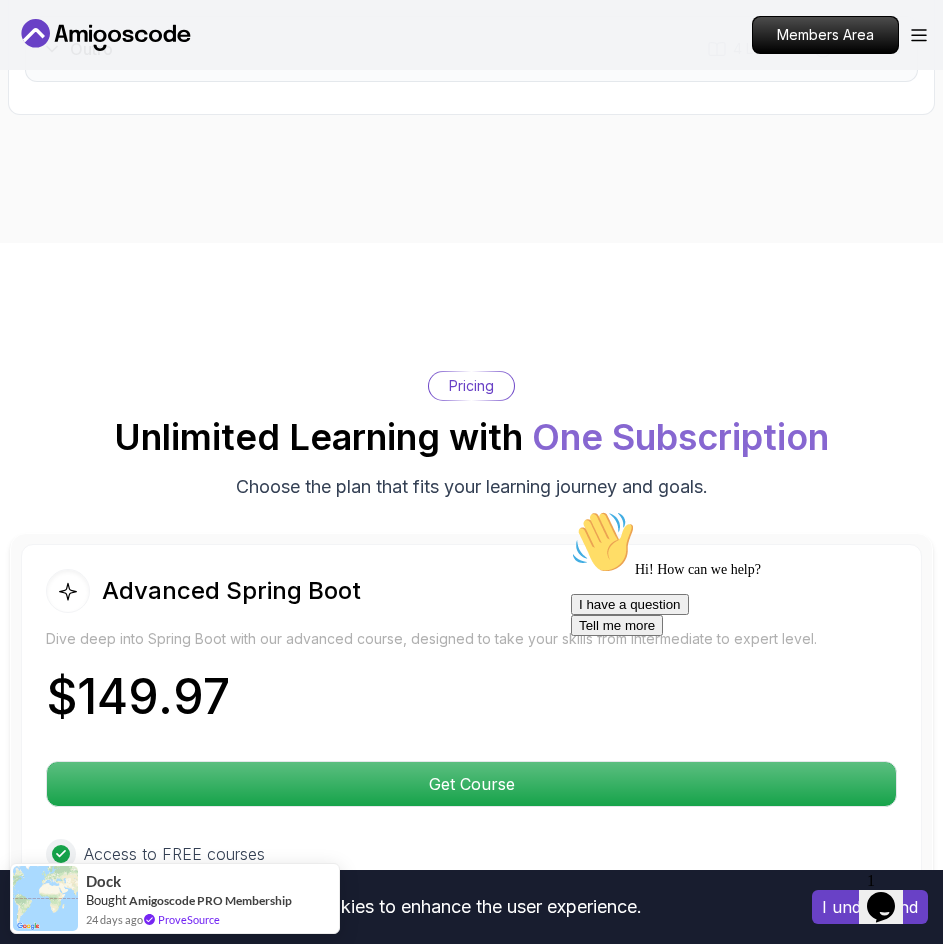 scroll, scrollTop: 5198, scrollLeft: 0, axis: vertical 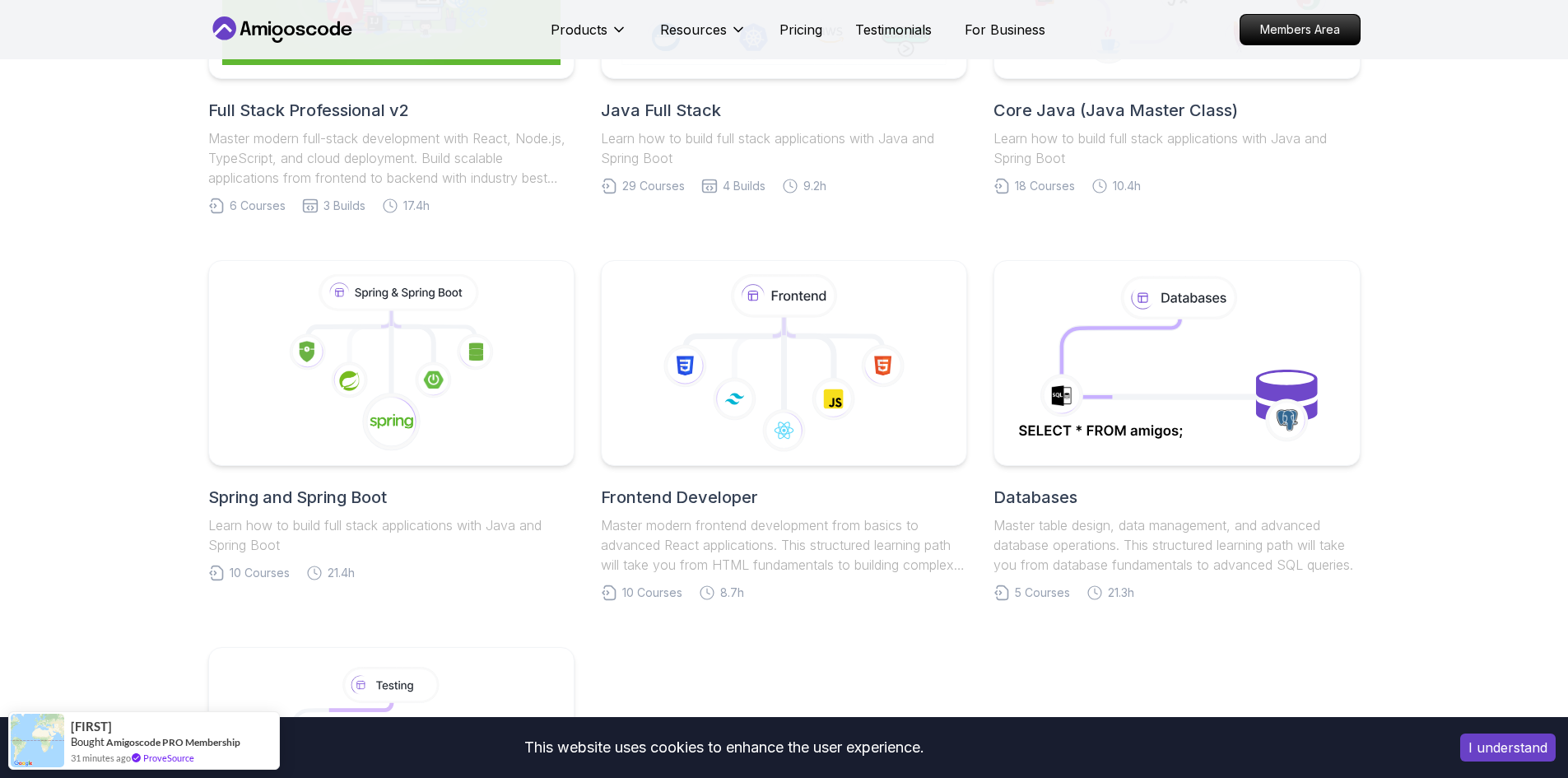 click on "Spring and Spring Boot" at bounding box center [391, 497] 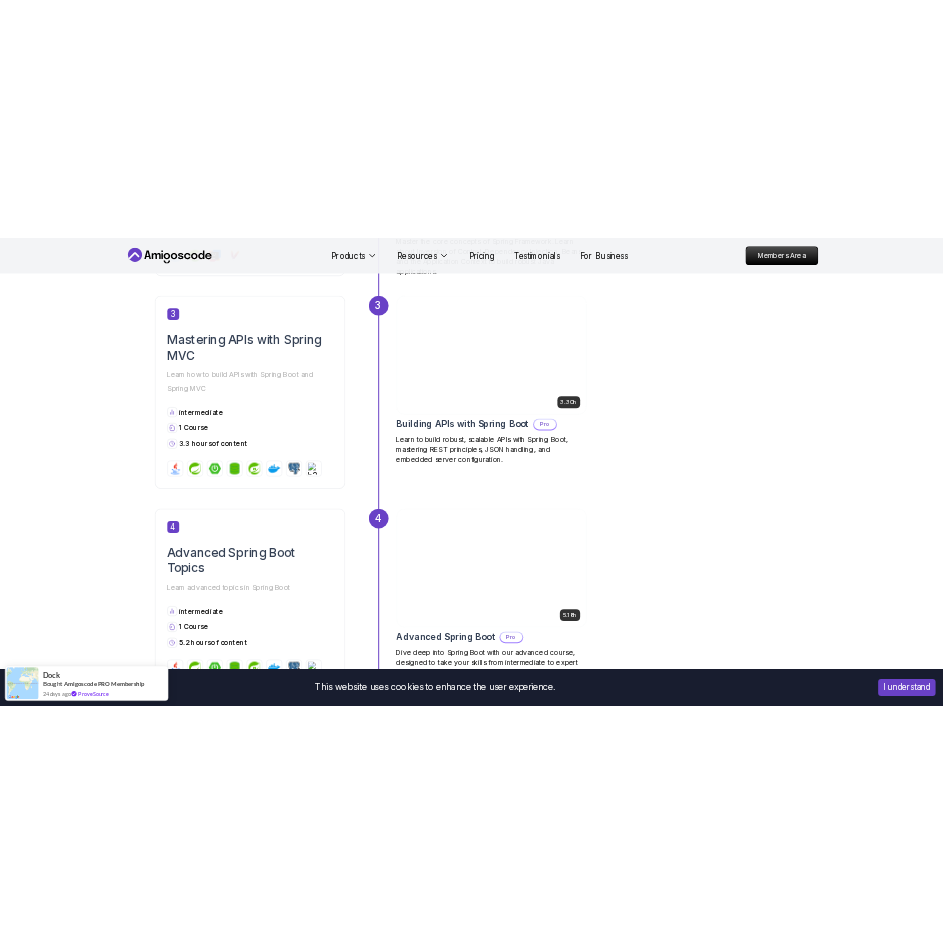 scroll, scrollTop: 1800, scrollLeft: 0, axis: vertical 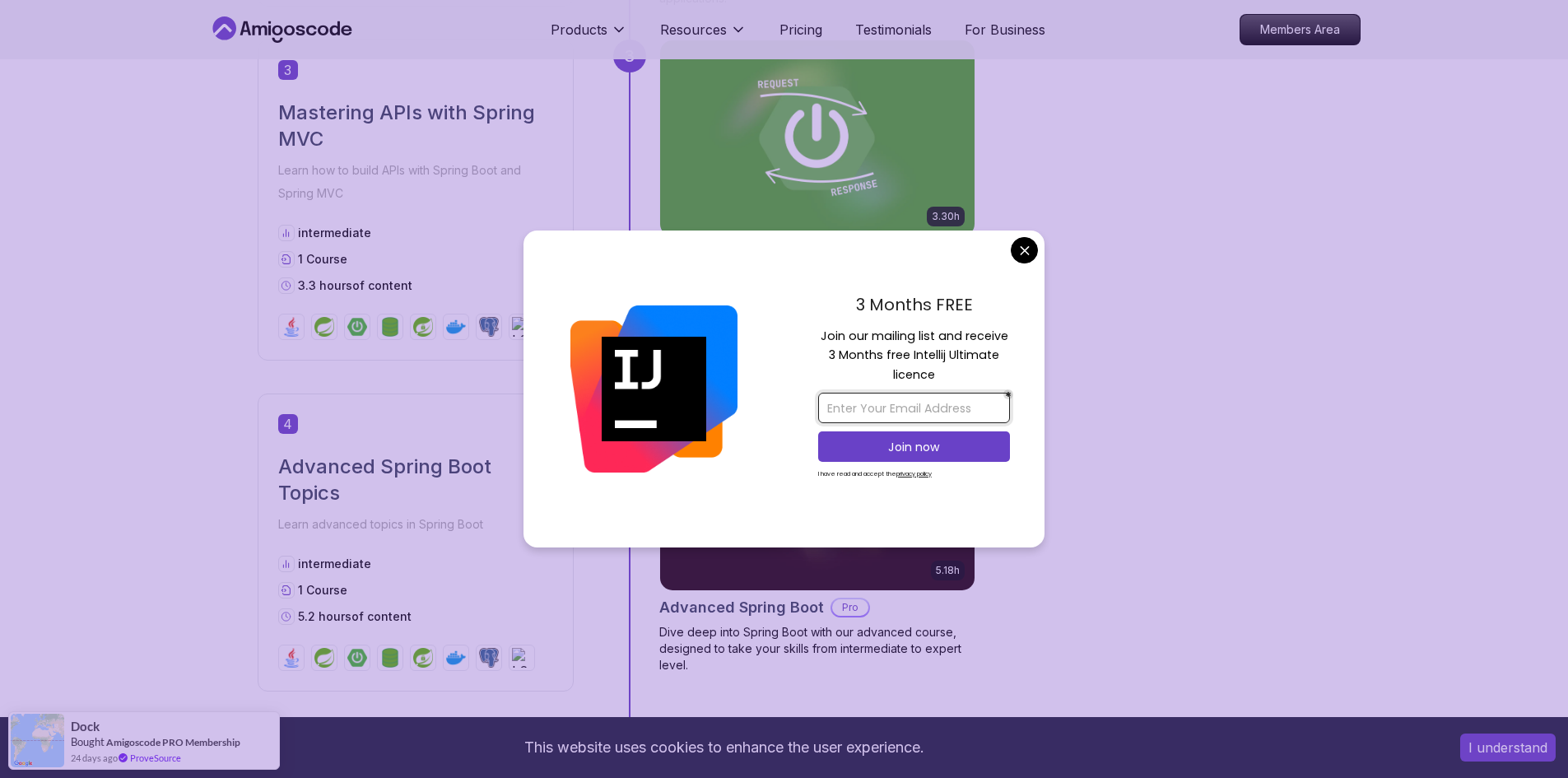click at bounding box center [914, 408] 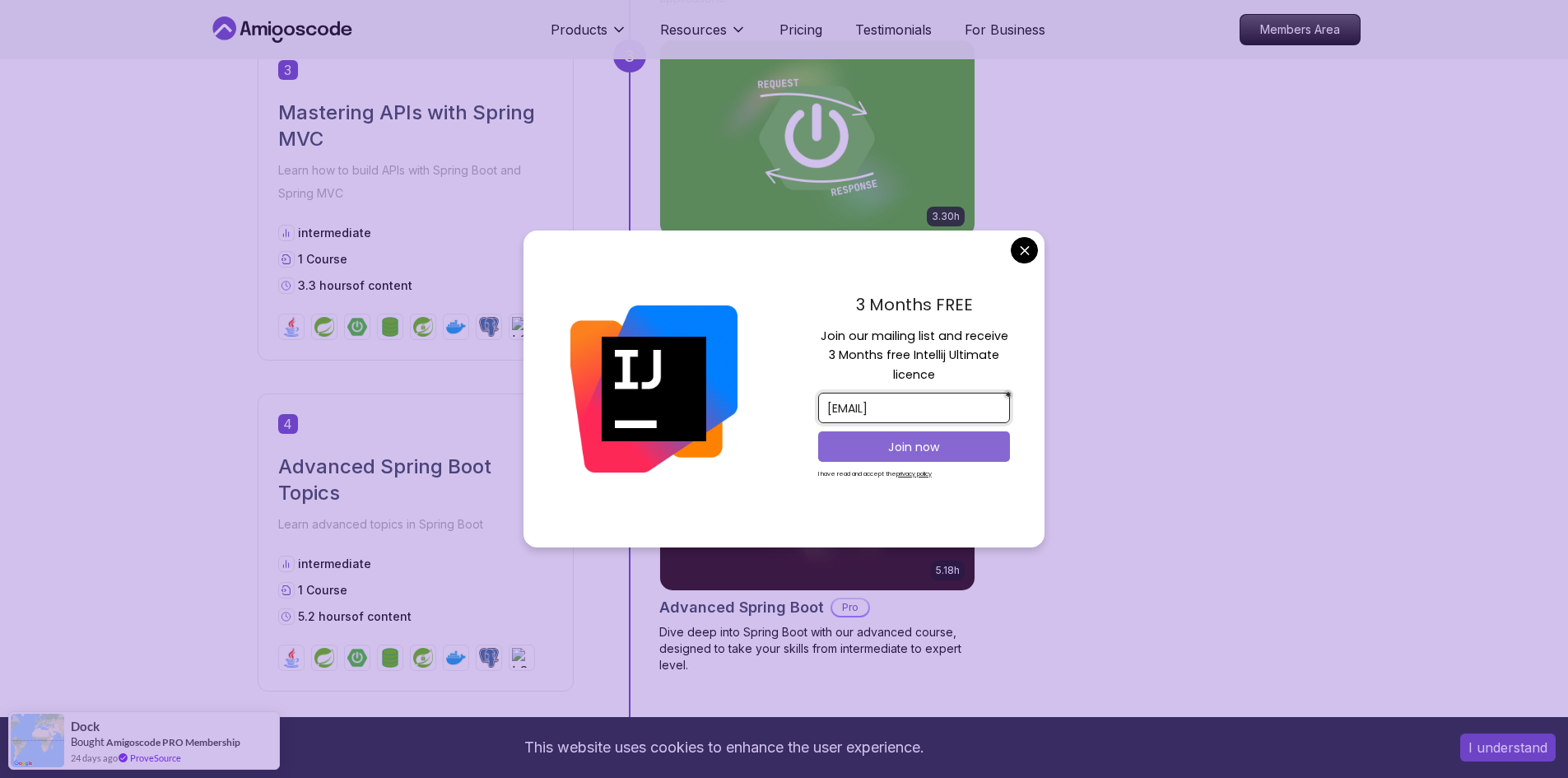 click on "Join now" at bounding box center (914, 447) 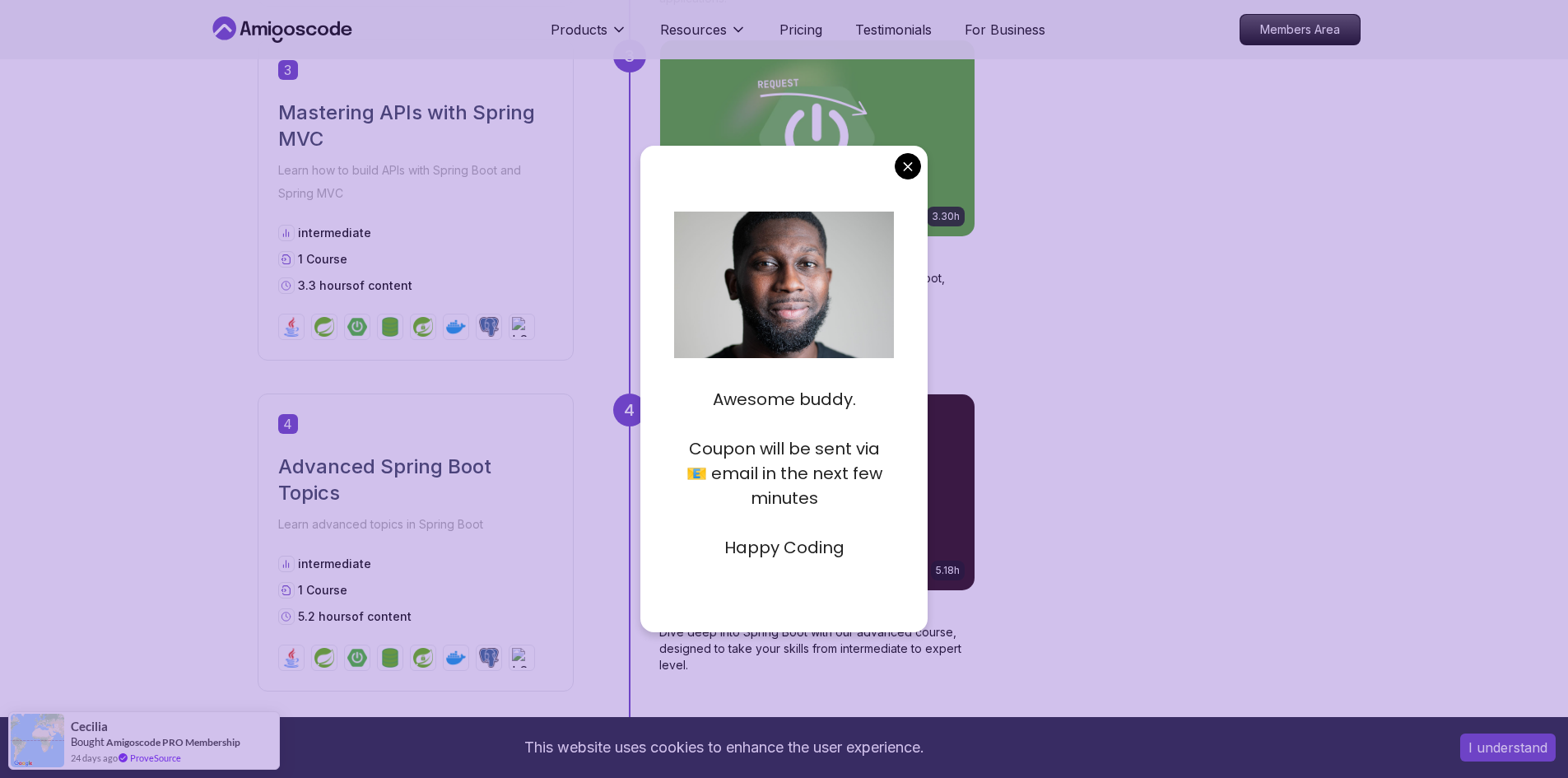 click on "Coupon will be sent via 📧 email in the next few minutes" at bounding box center [784, 473] 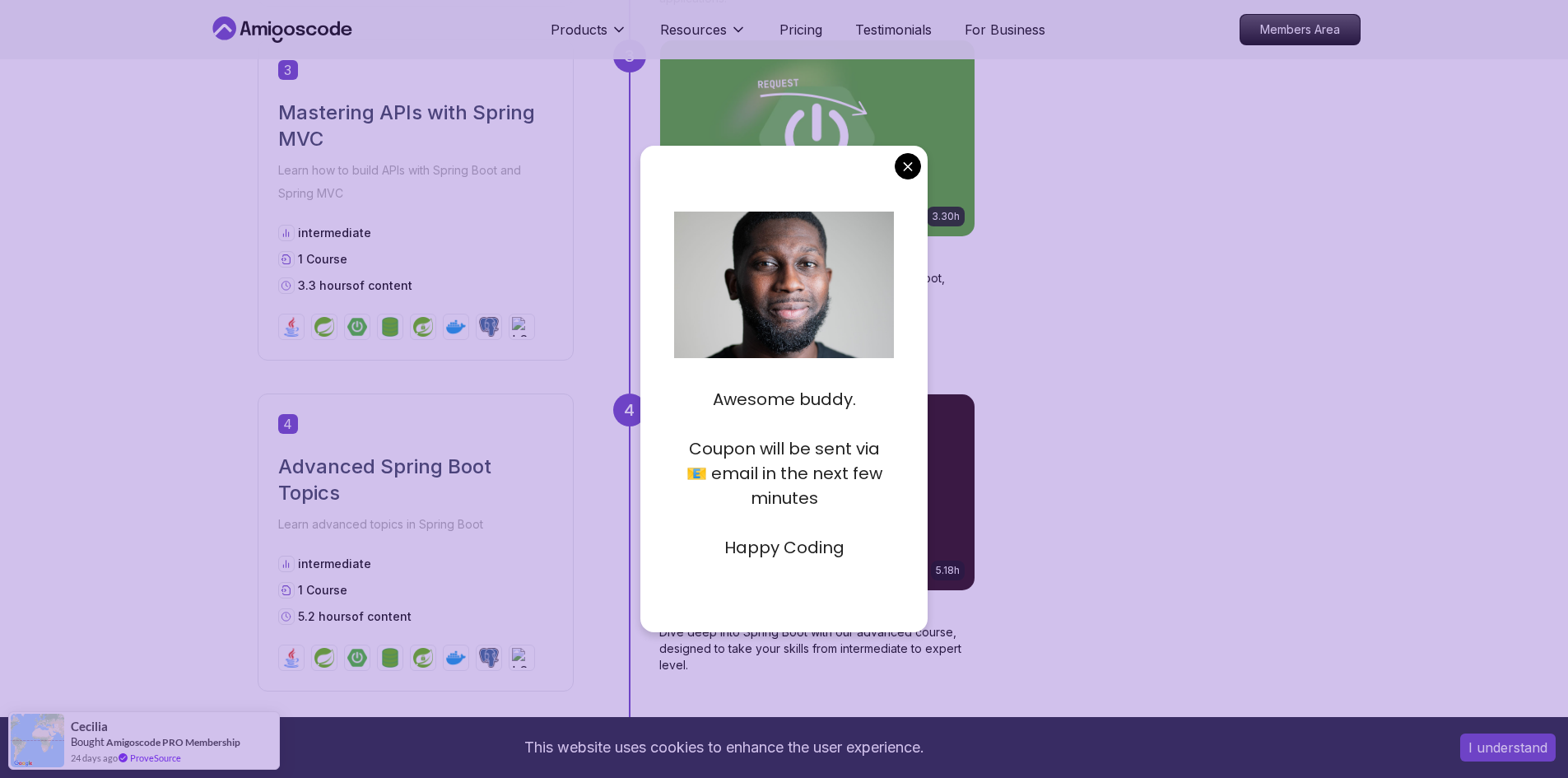 click on "Coupon will be sent via 📧 email in the next few minutes" at bounding box center [784, 473] 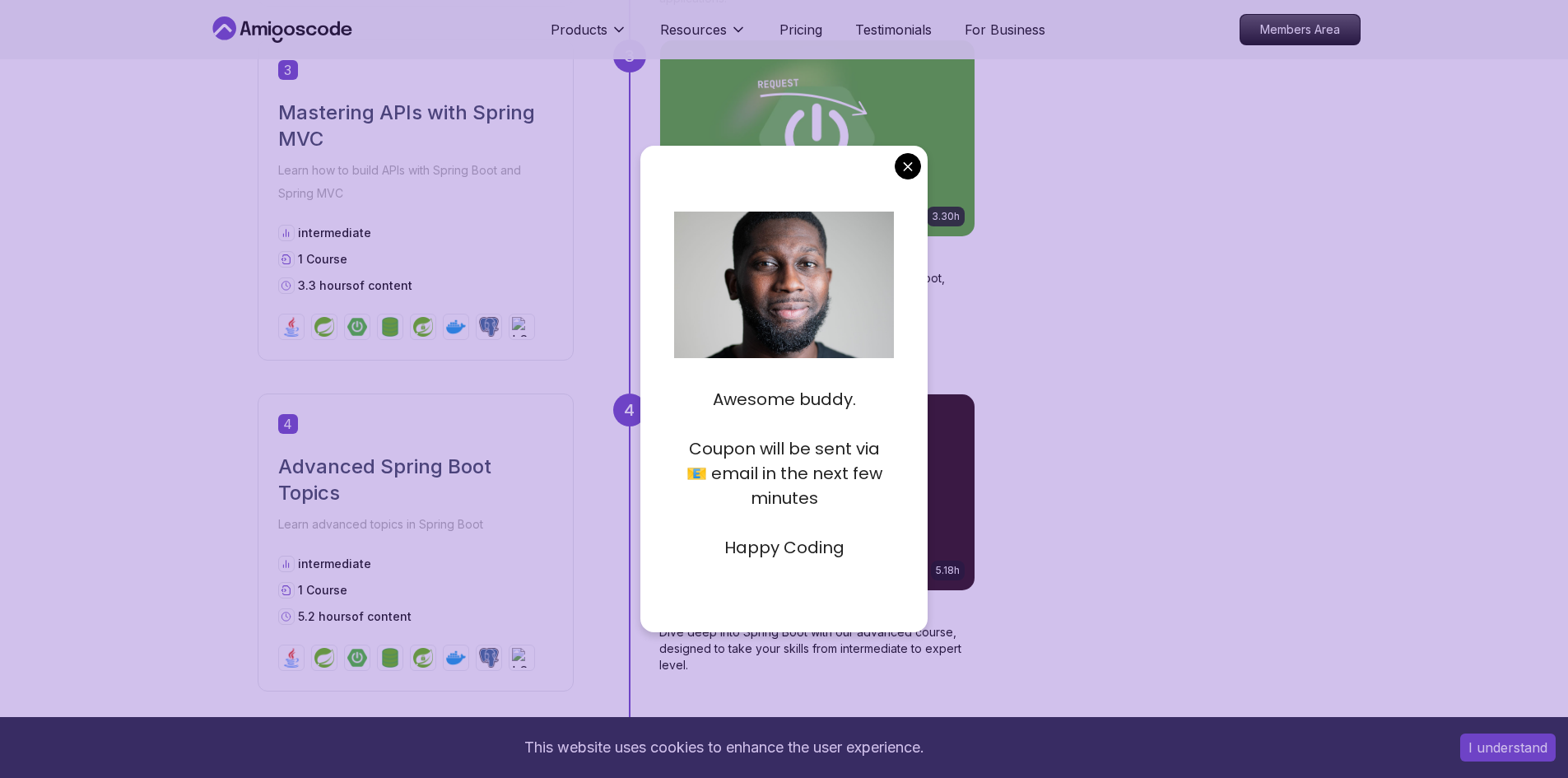 drag, startPoint x: 692, startPoint y: 444, endPoint x: 840, endPoint y: 496, distance: 156.86937 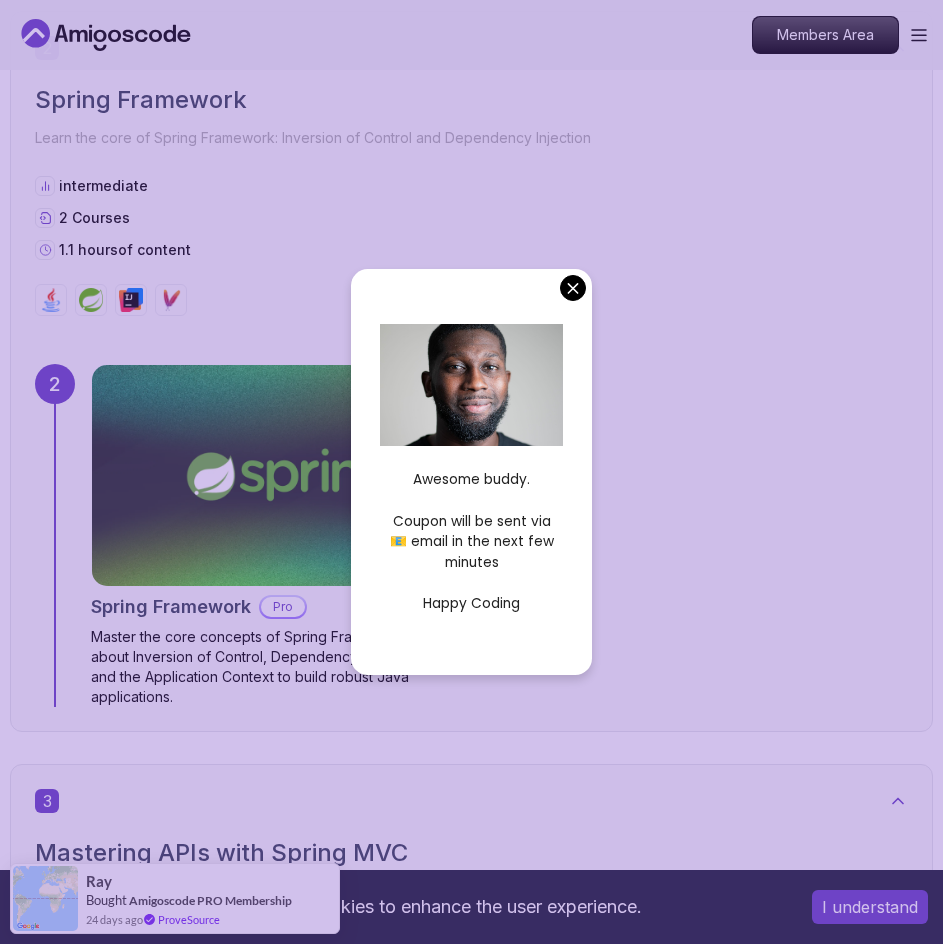 click on "Happy Coding" at bounding box center (471, 604) 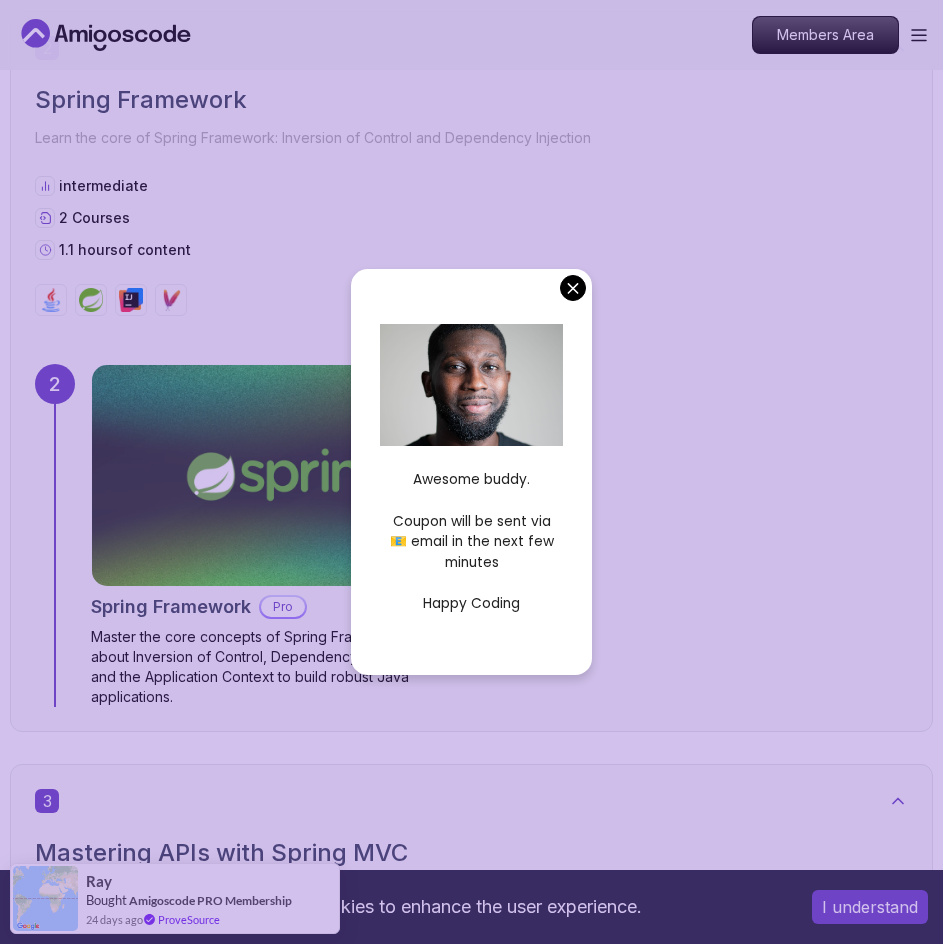 click on "Awesome buddy. Coupon will be sent via 📧 email in the next few minutes Happy Coding" at bounding box center [471, 472] 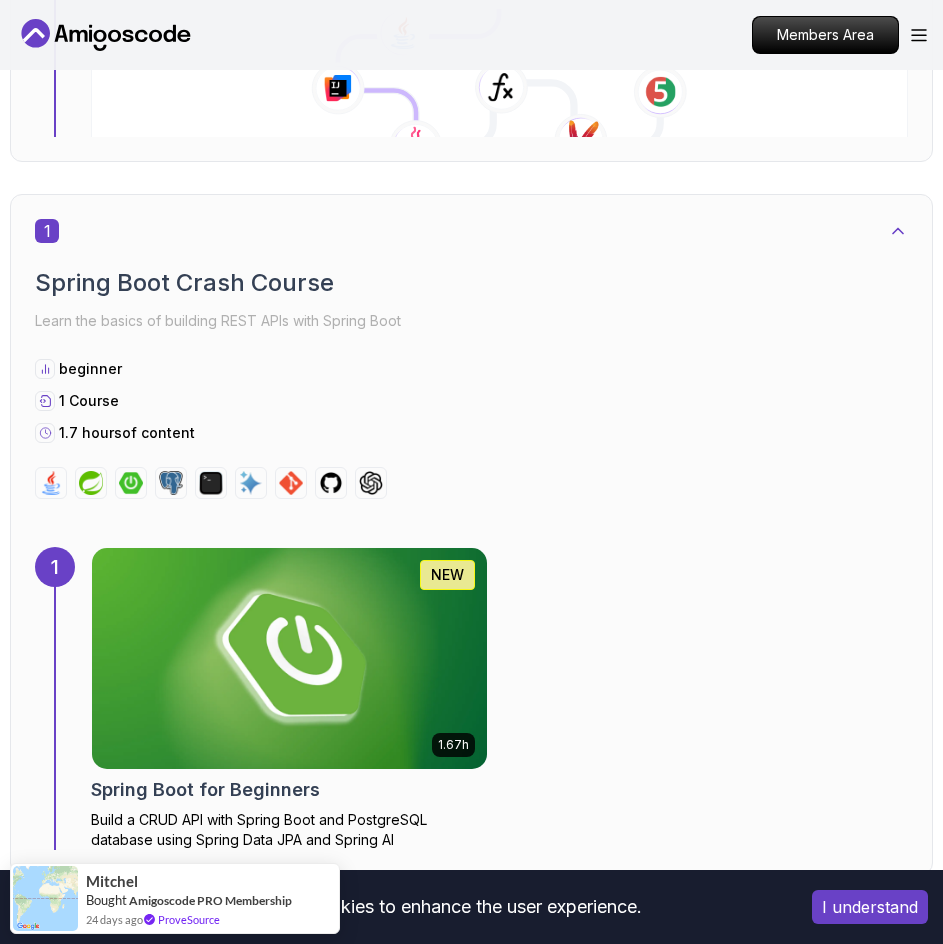 scroll, scrollTop: 1000, scrollLeft: 0, axis: vertical 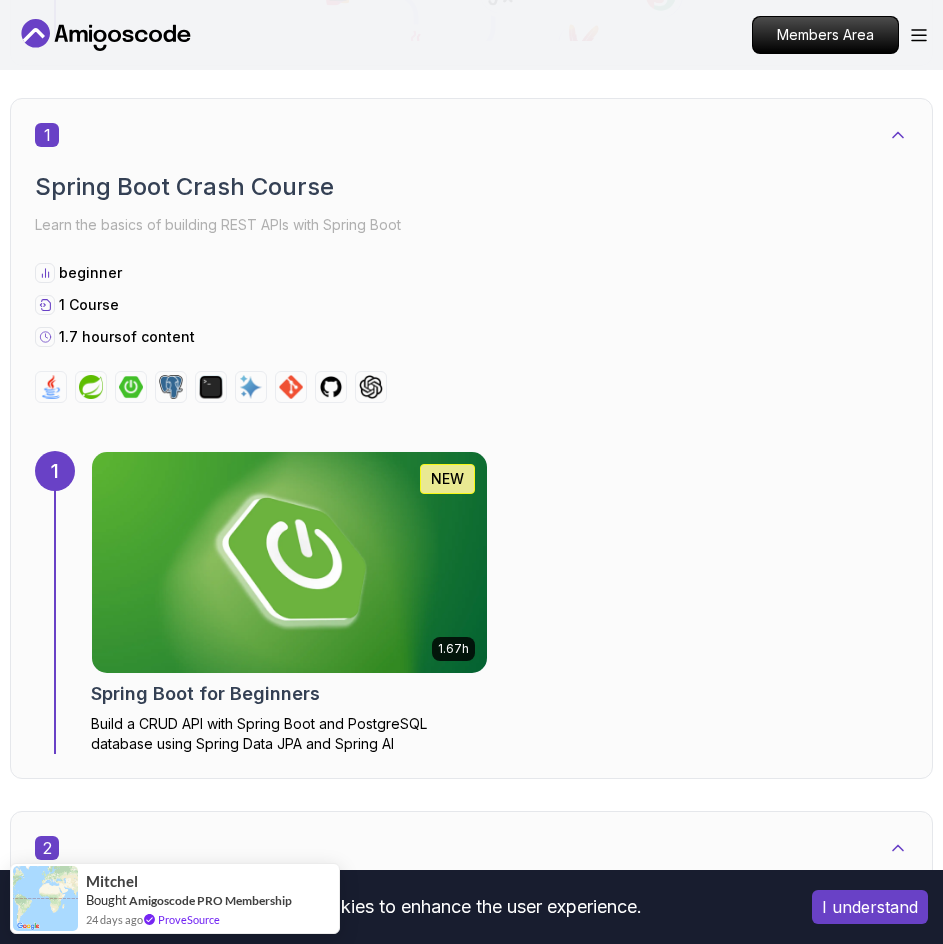 click on "Spring Boot for Beginners" at bounding box center [205, 694] 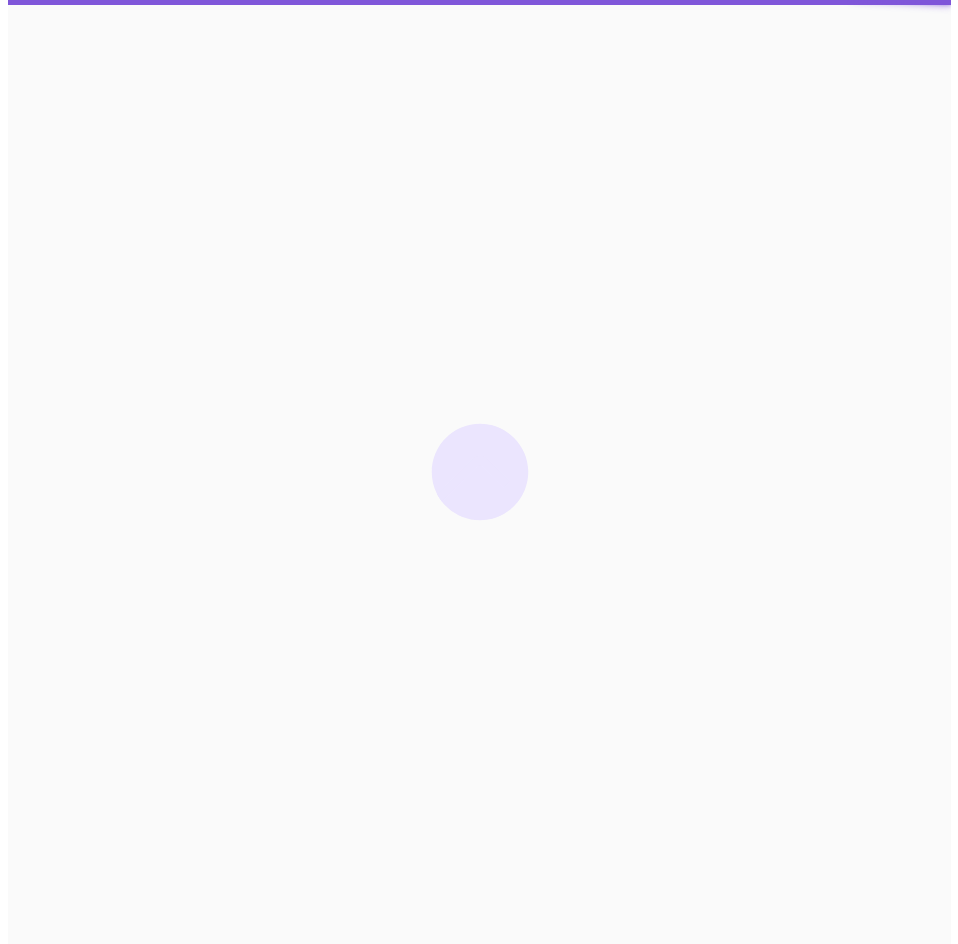 scroll, scrollTop: 0, scrollLeft: 0, axis: both 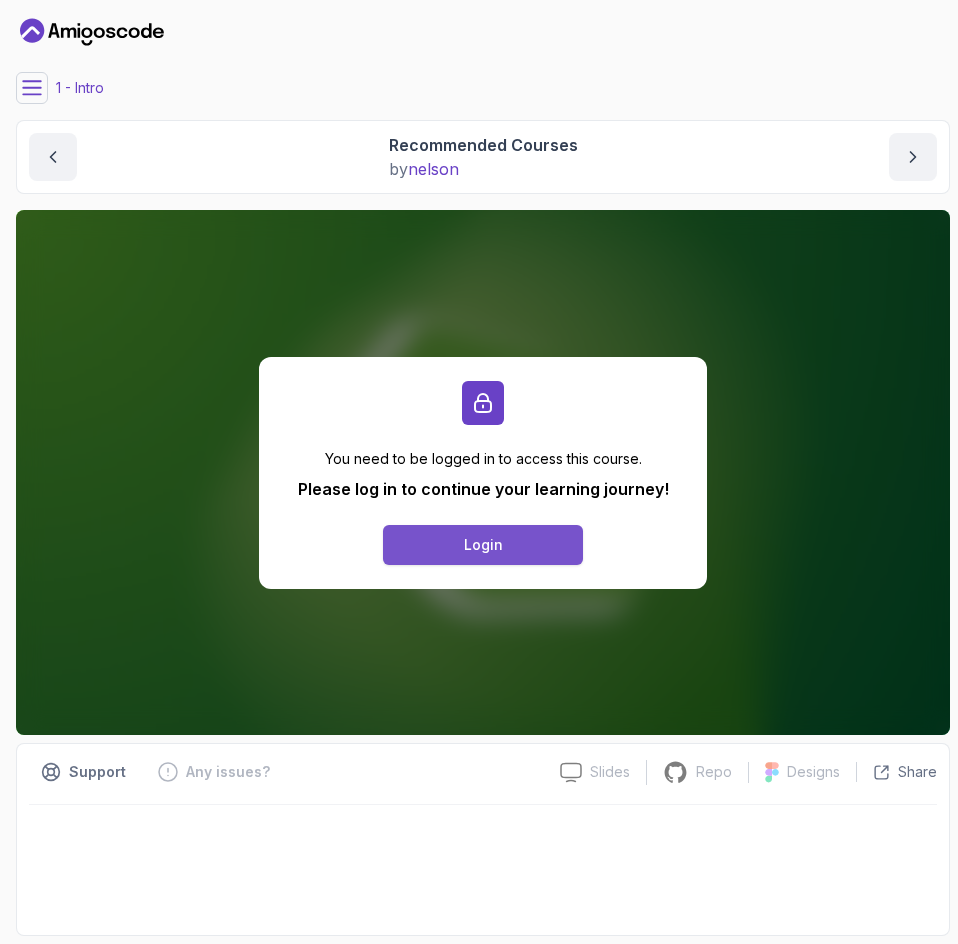click on "Login" at bounding box center (483, 545) 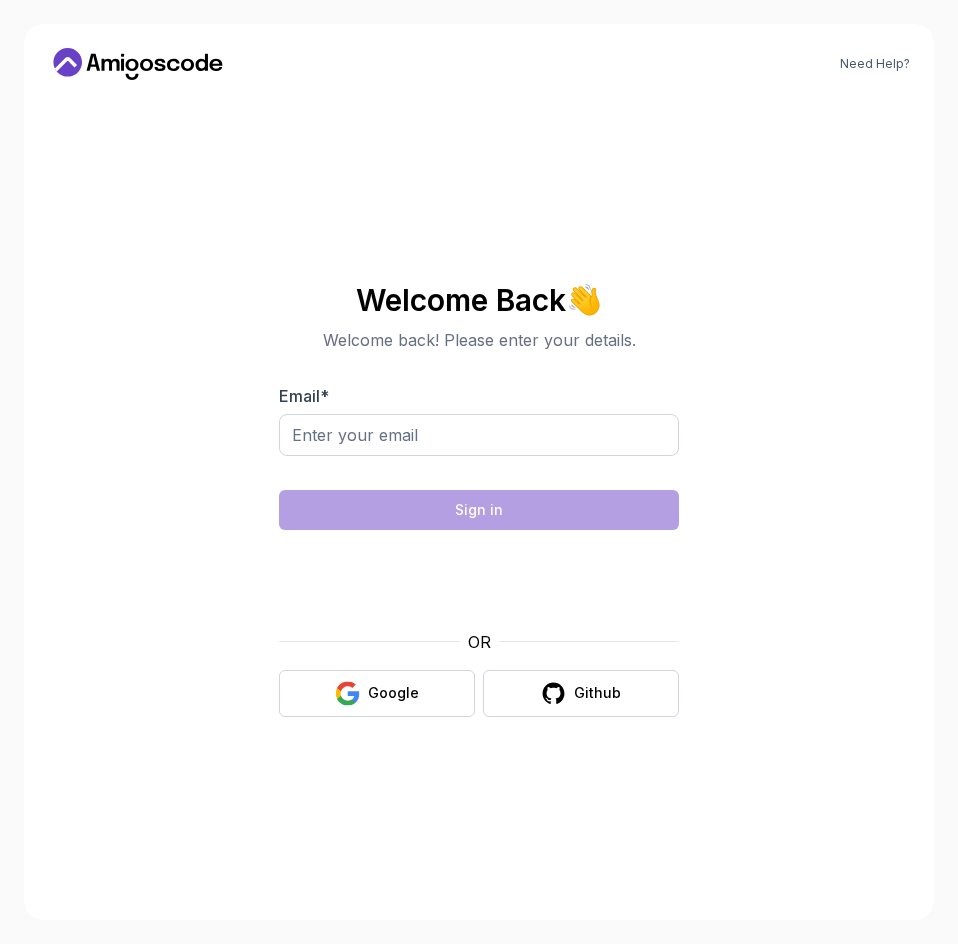 scroll, scrollTop: 0, scrollLeft: 0, axis: both 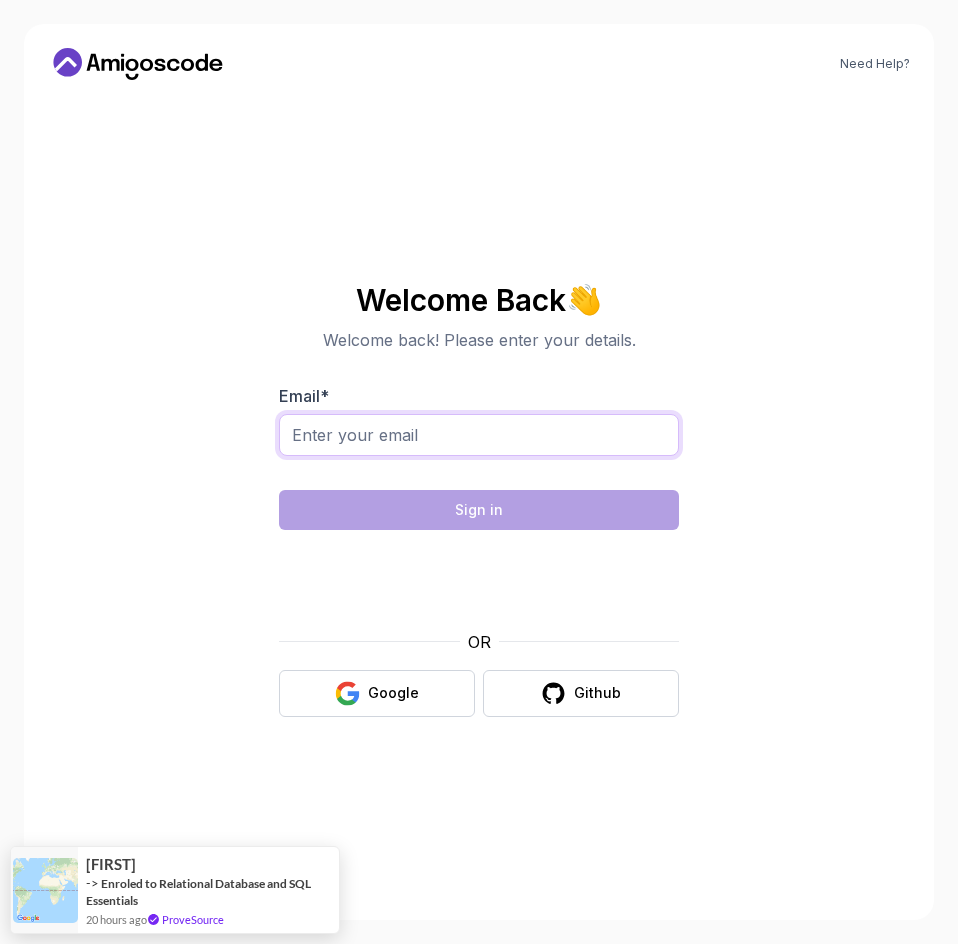 click on "Email *" at bounding box center [479, 435] 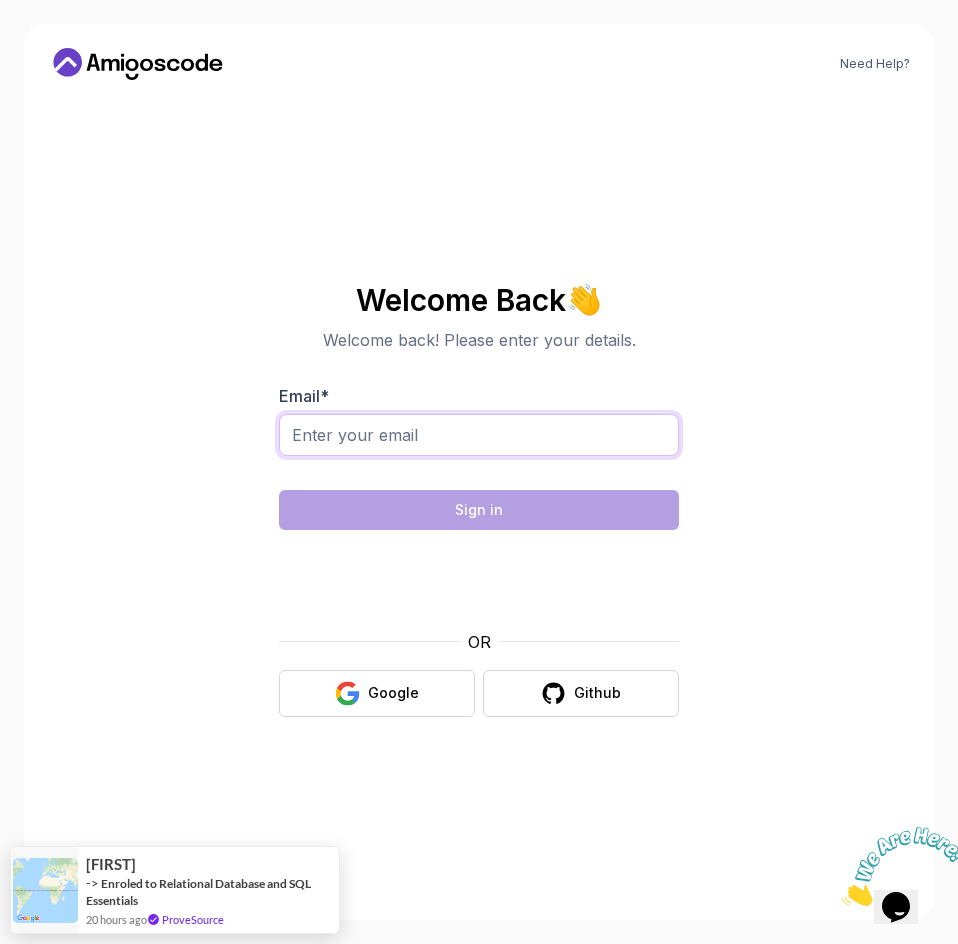 scroll, scrollTop: 0, scrollLeft: 0, axis: both 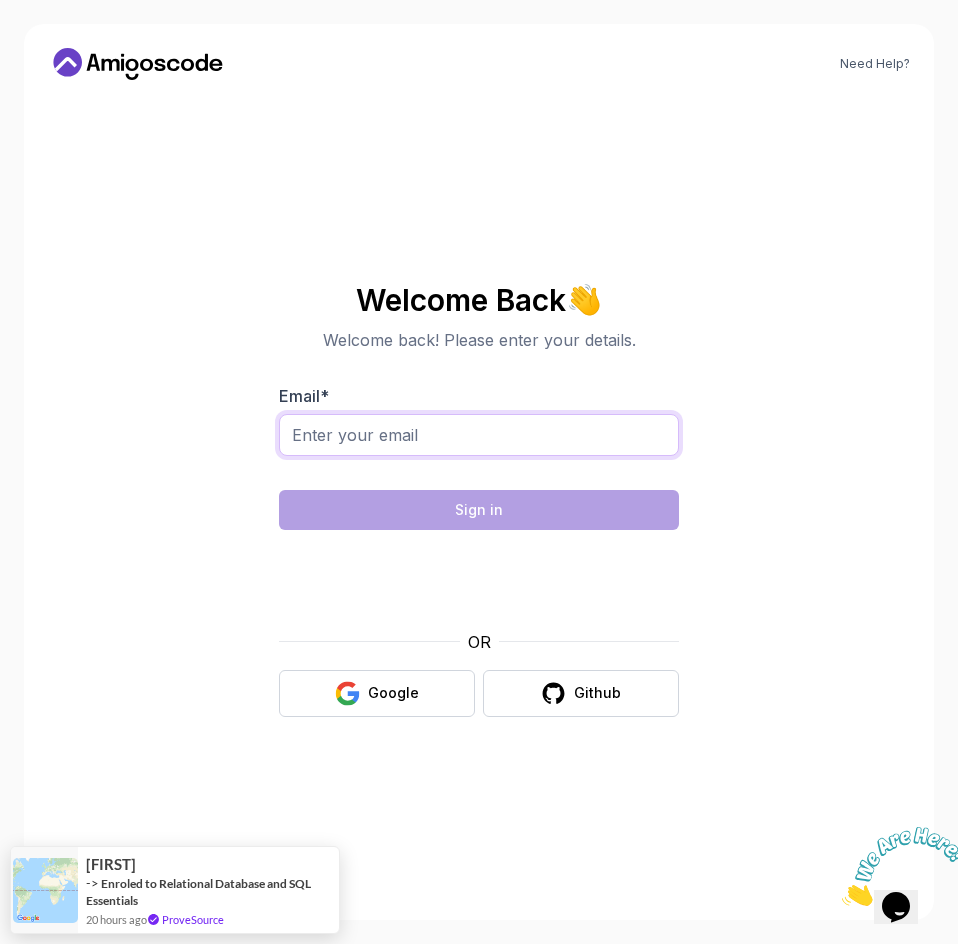 type on "[EMAIL]" 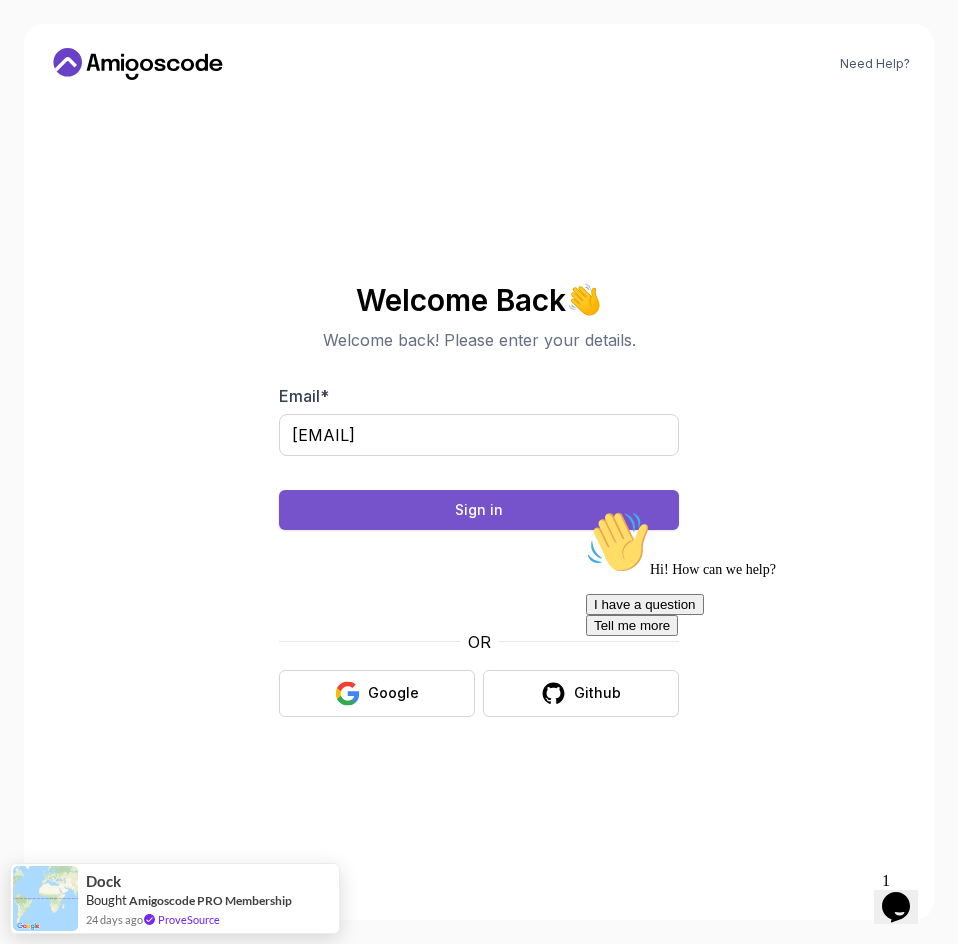 click on "Sign in" at bounding box center [479, 510] 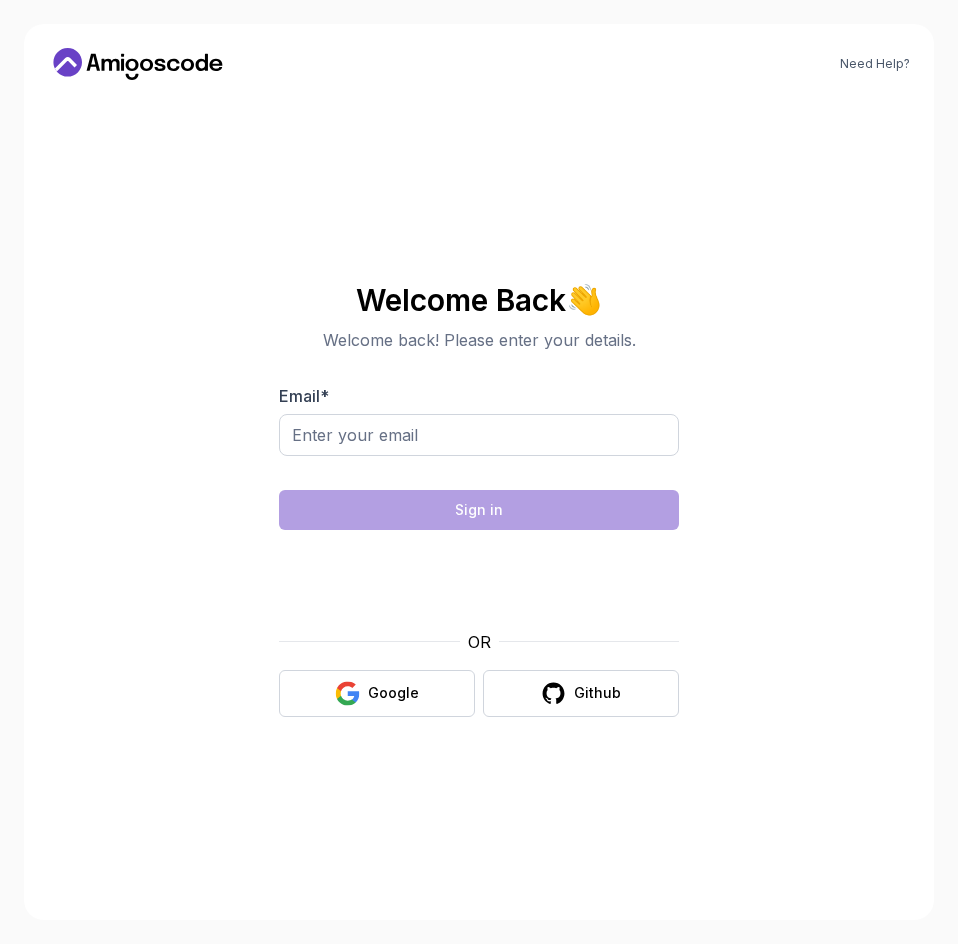 scroll, scrollTop: 0, scrollLeft: 0, axis: both 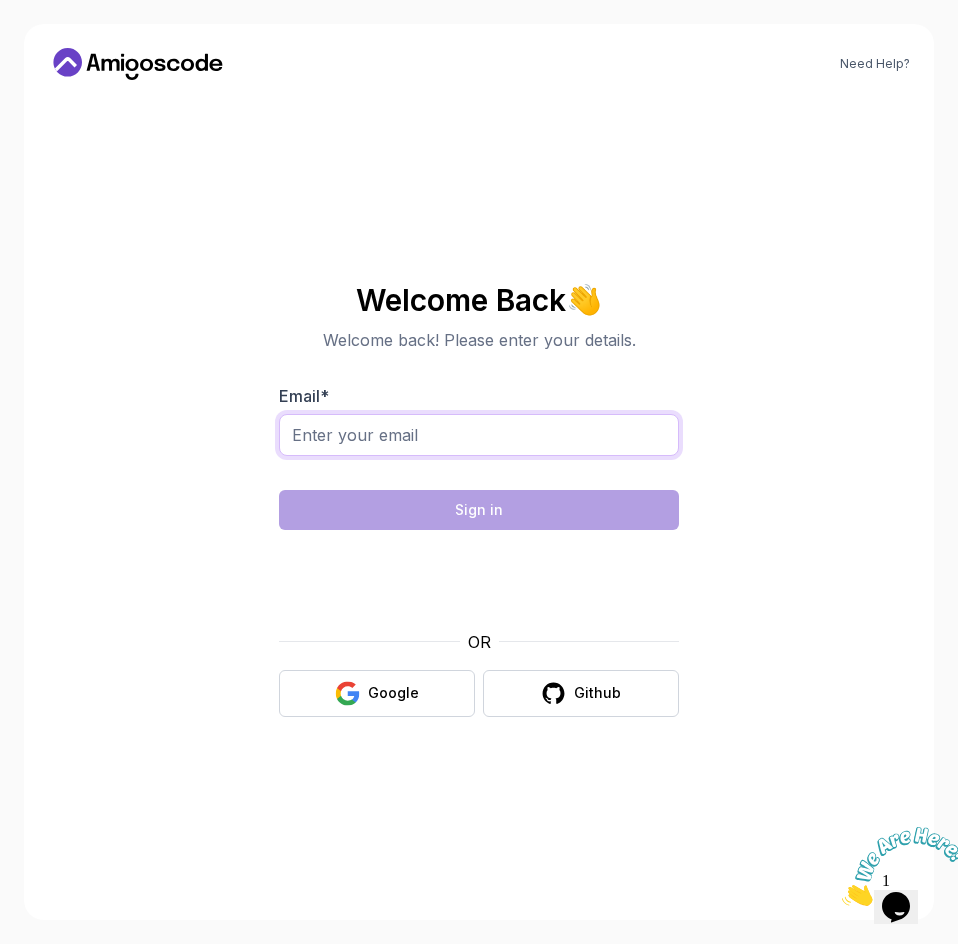 click on "Email *" at bounding box center [479, 435] 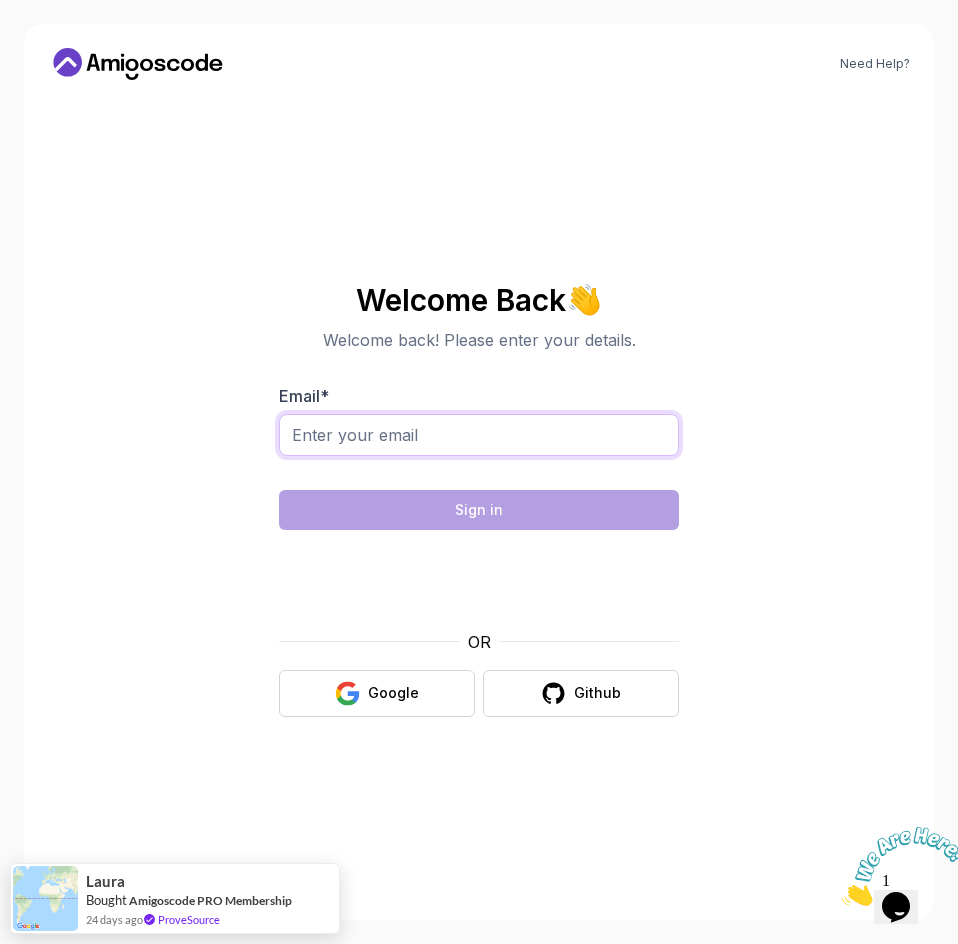 type on "[EMAIL]" 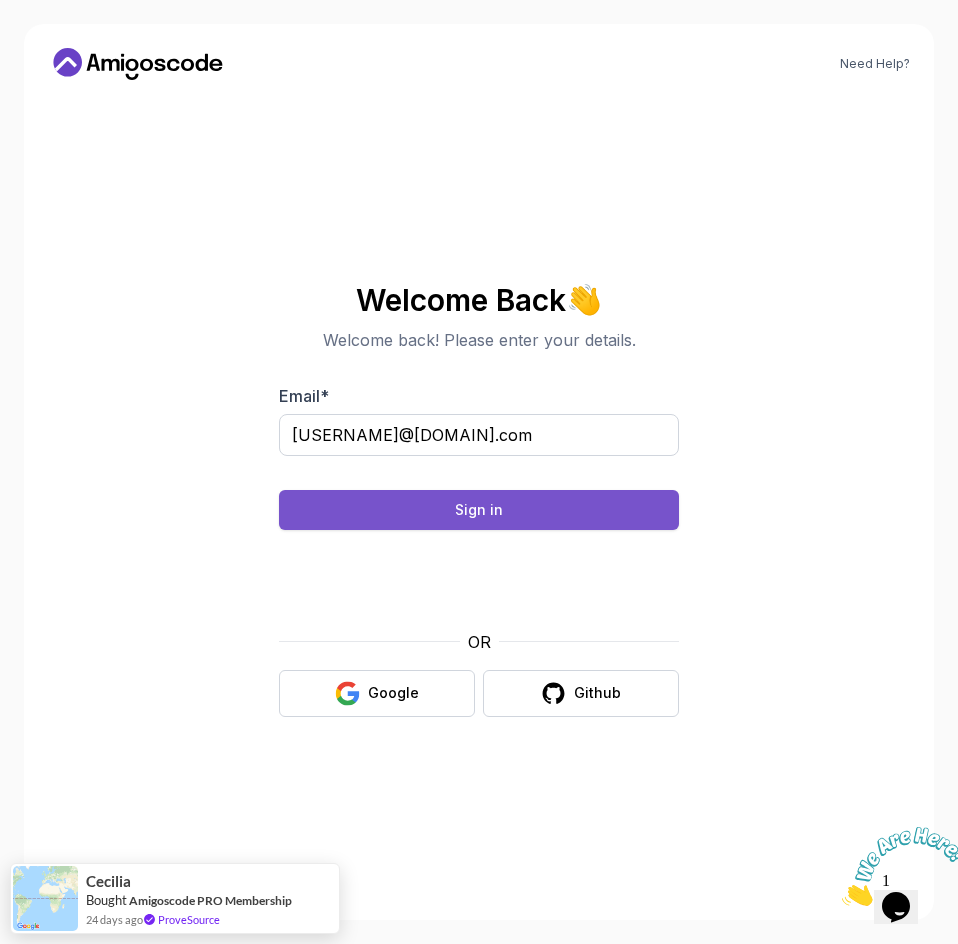 click on "Sign in" at bounding box center (479, 510) 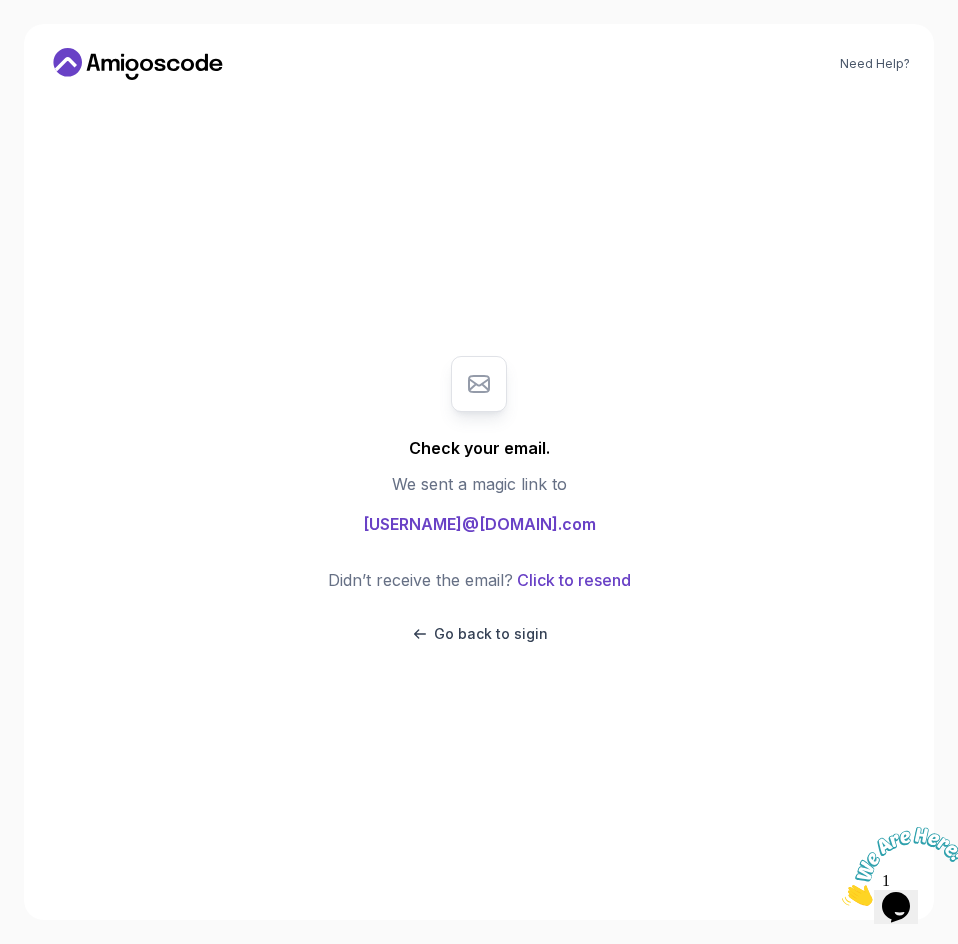 click 